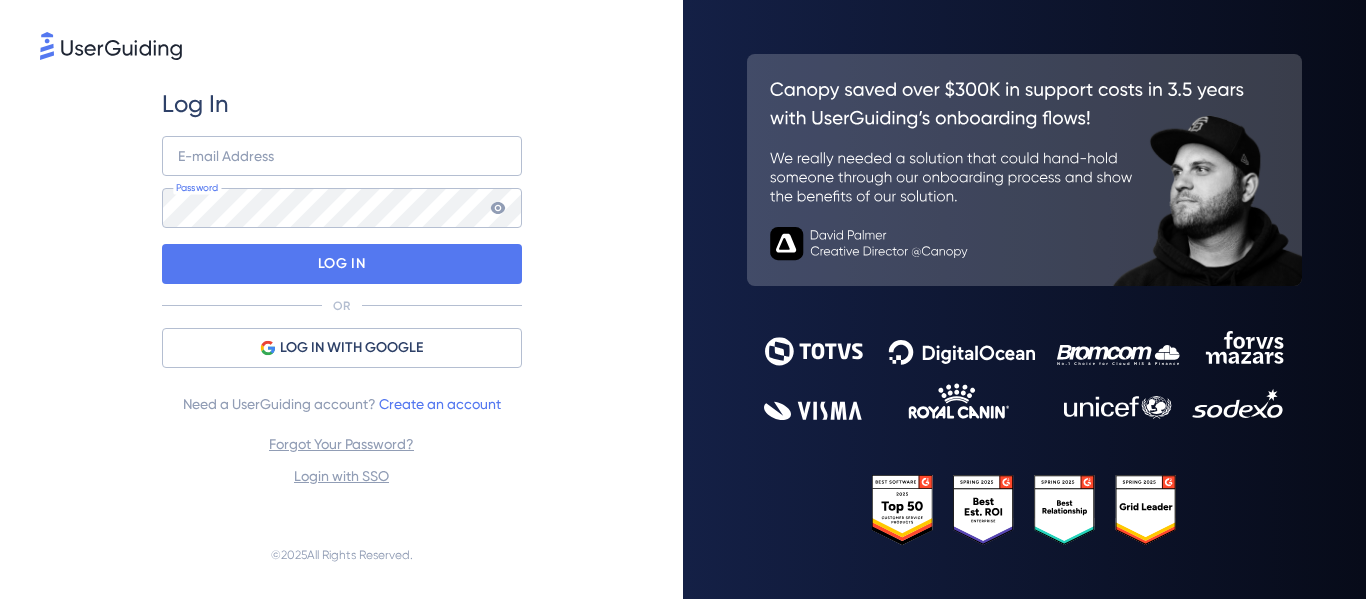 scroll, scrollTop: 0, scrollLeft: 0, axis: both 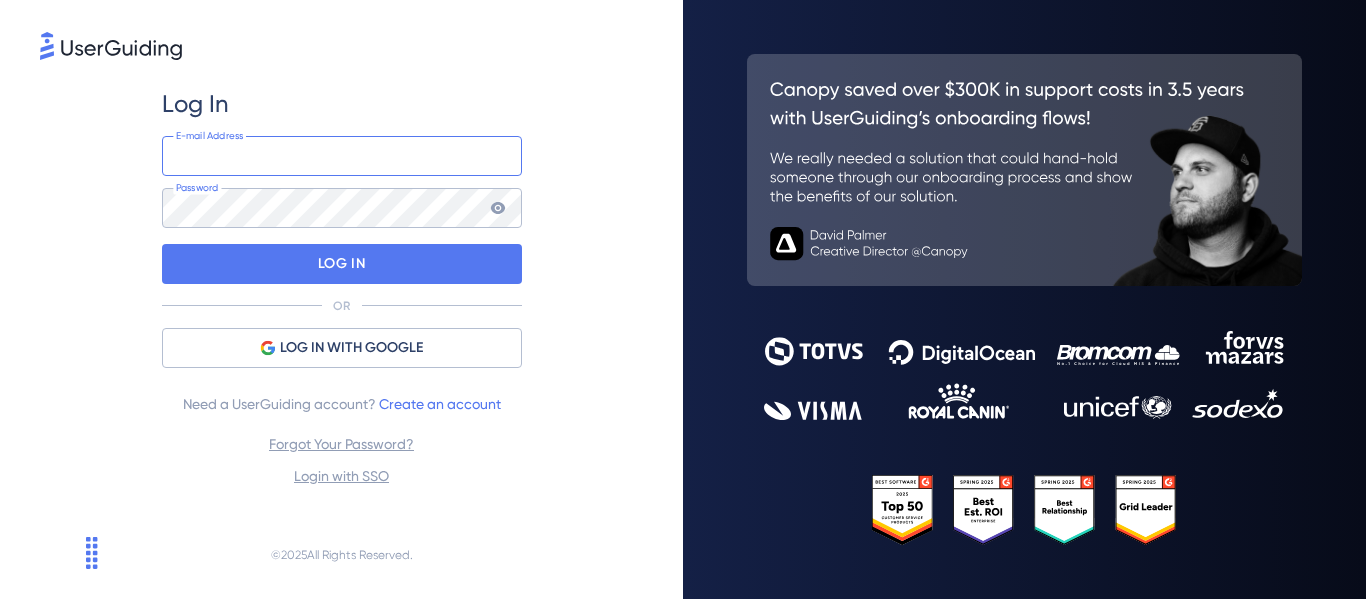 click at bounding box center [342, 156] 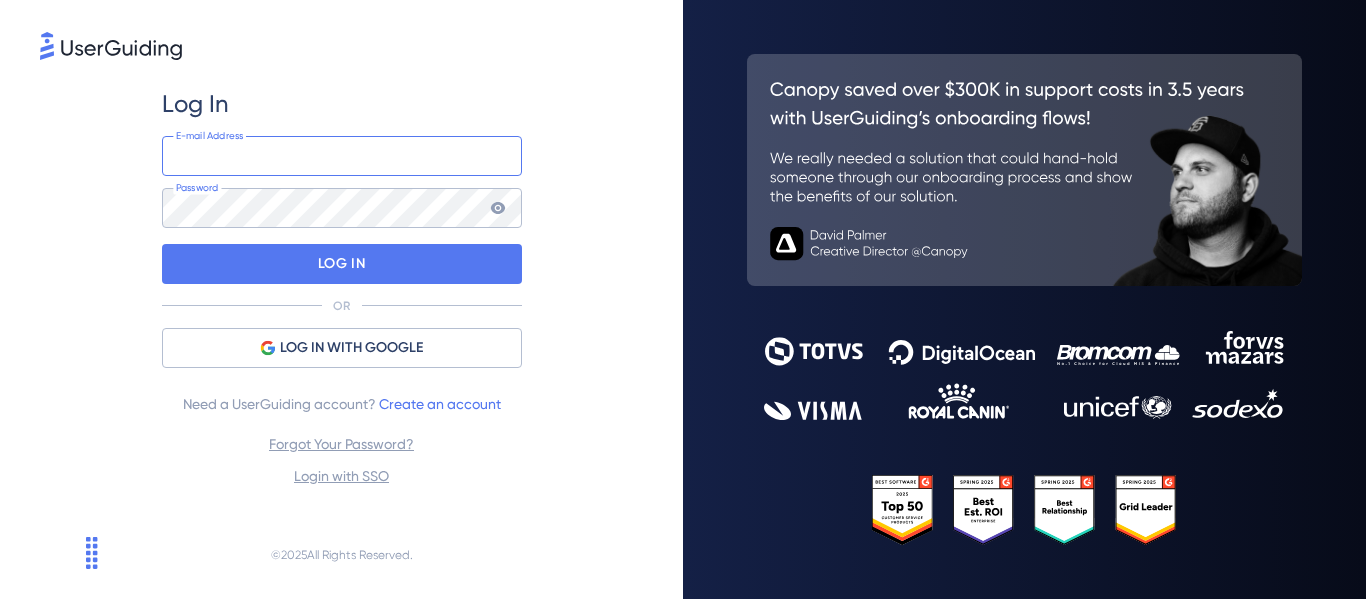 type on "[PERSON_NAME][EMAIL_ADDRESS][PERSON_NAME][DOMAIN_NAME]" 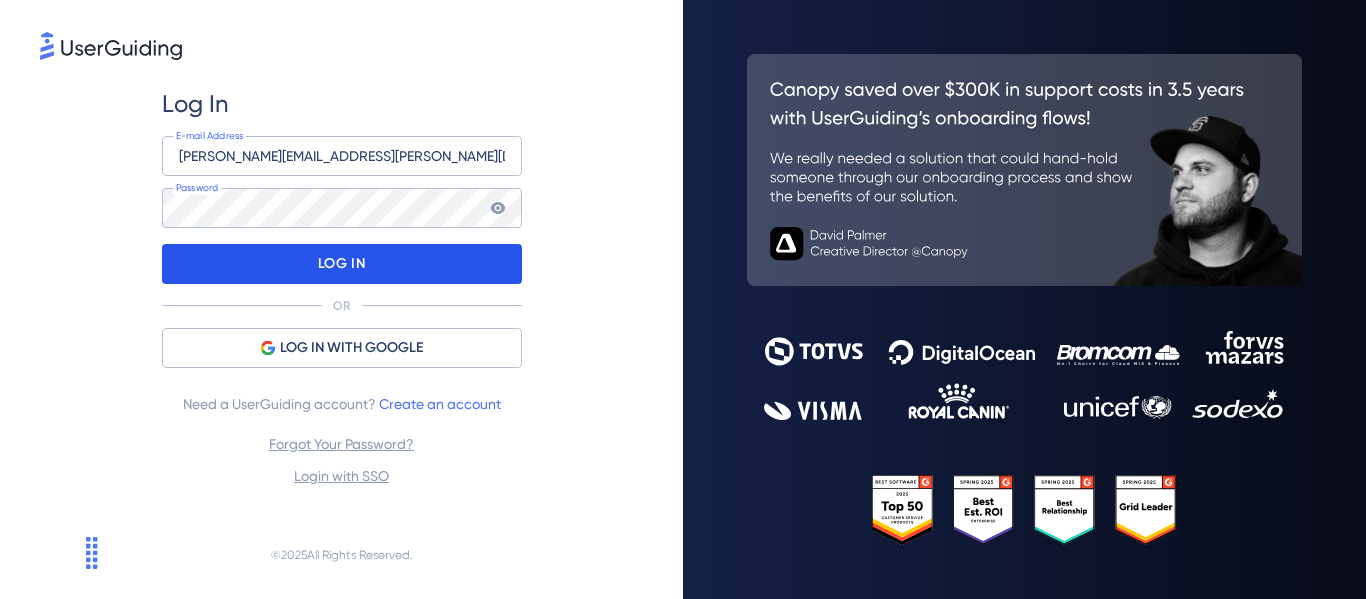 click on "LOG IN" at bounding box center (342, 264) 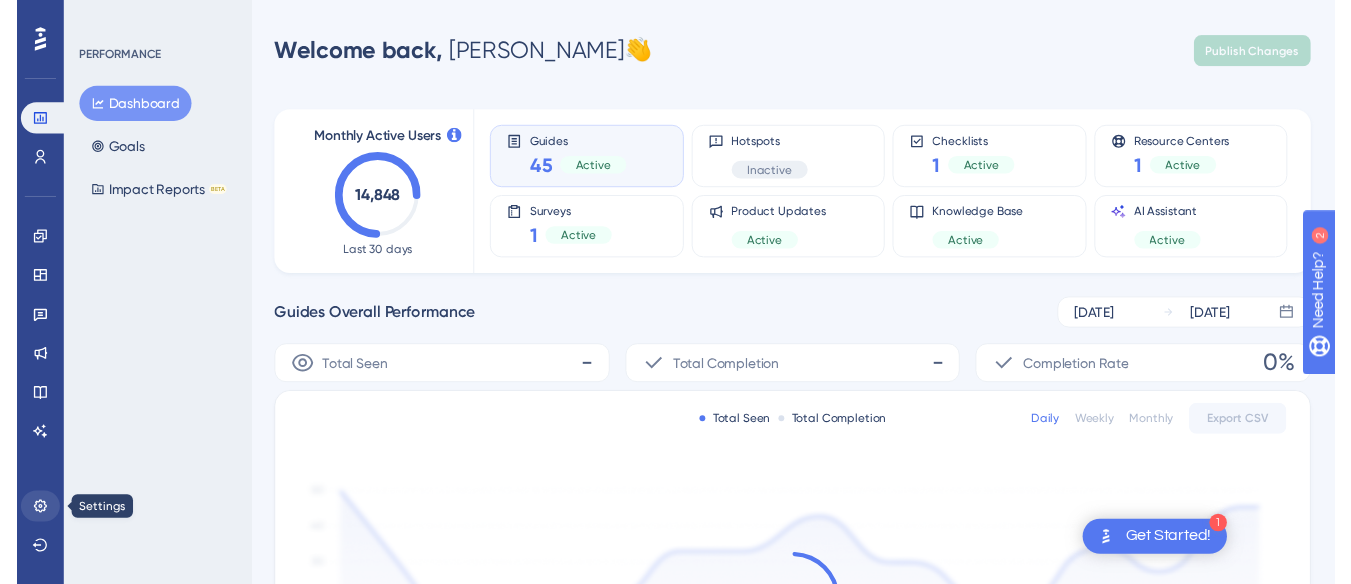 scroll, scrollTop: 0, scrollLeft: 0, axis: both 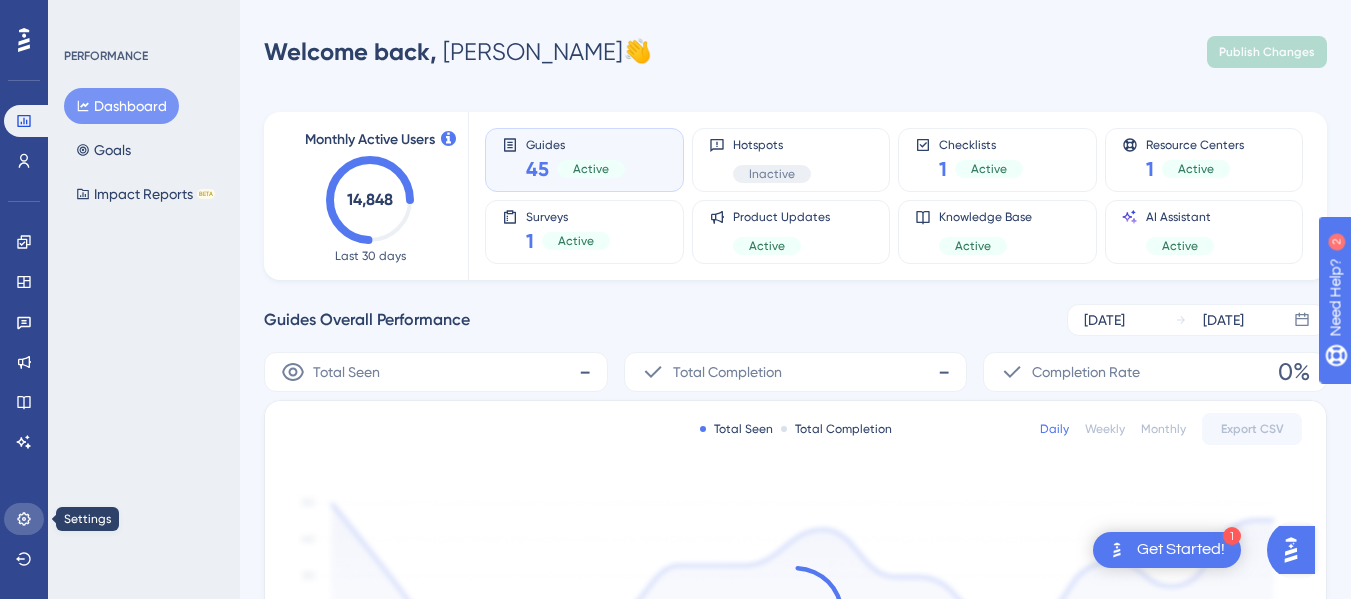 click 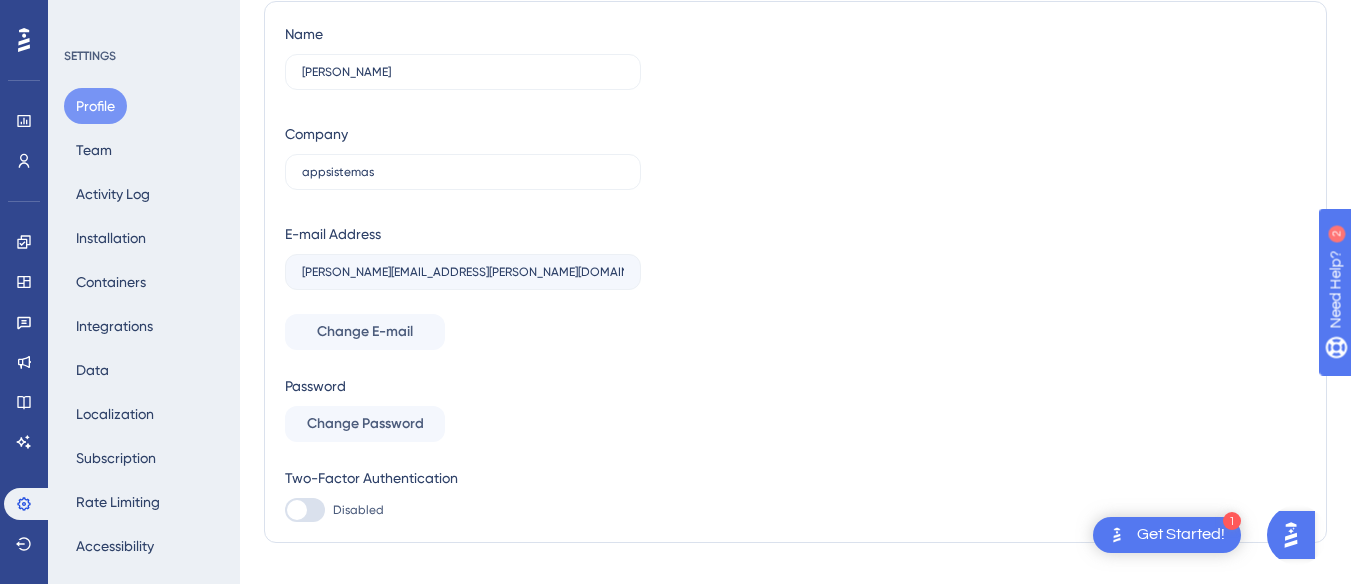 scroll, scrollTop: 158, scrollLeft: 0, axis: vertical 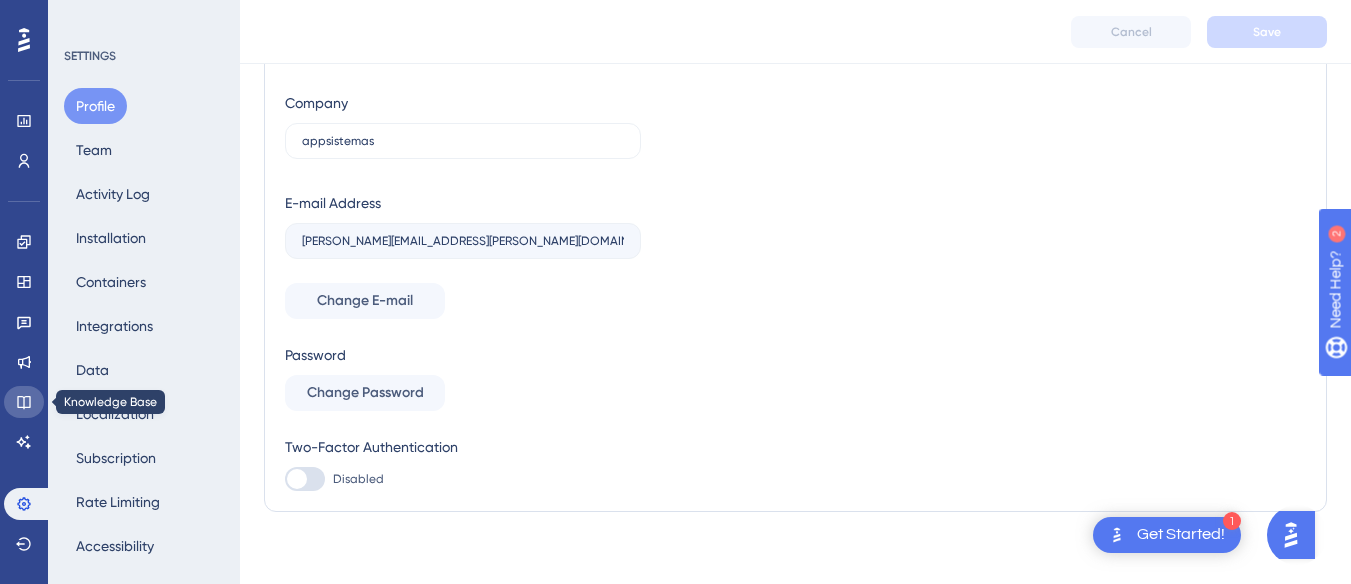 click 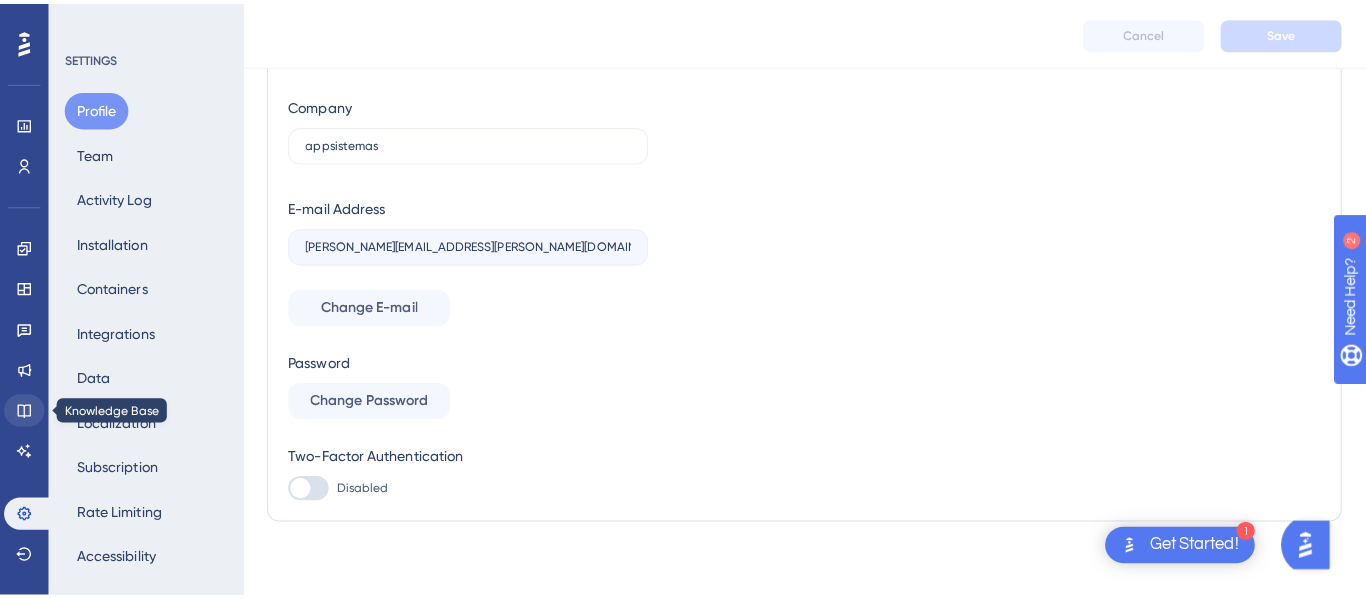 scroll, scrollTop: 0, scrollLeft: 0, axis: both 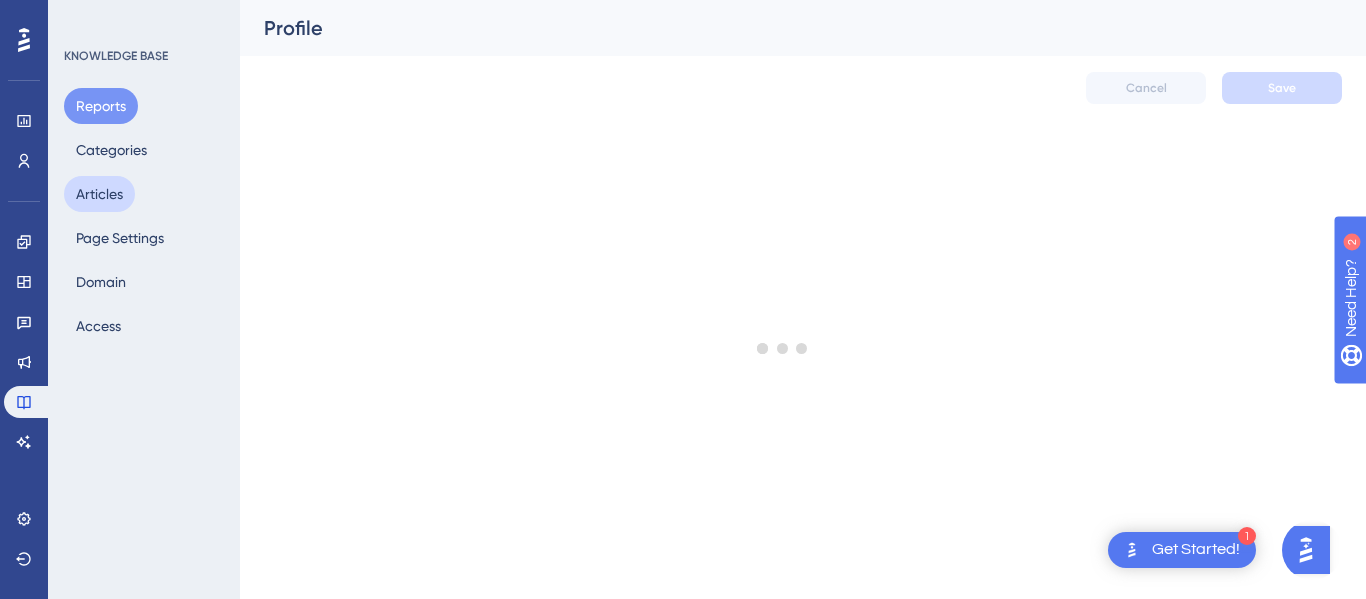 click on "Articles" at bounding box center (99, 194) 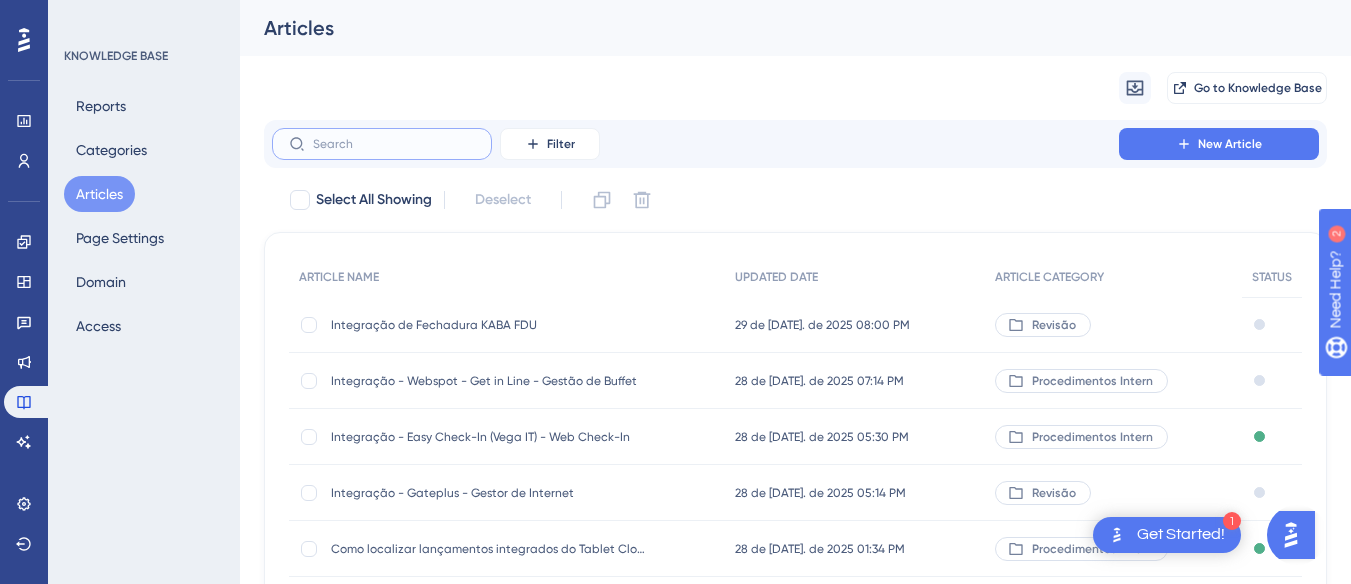 click at bounding box center (394, 144) 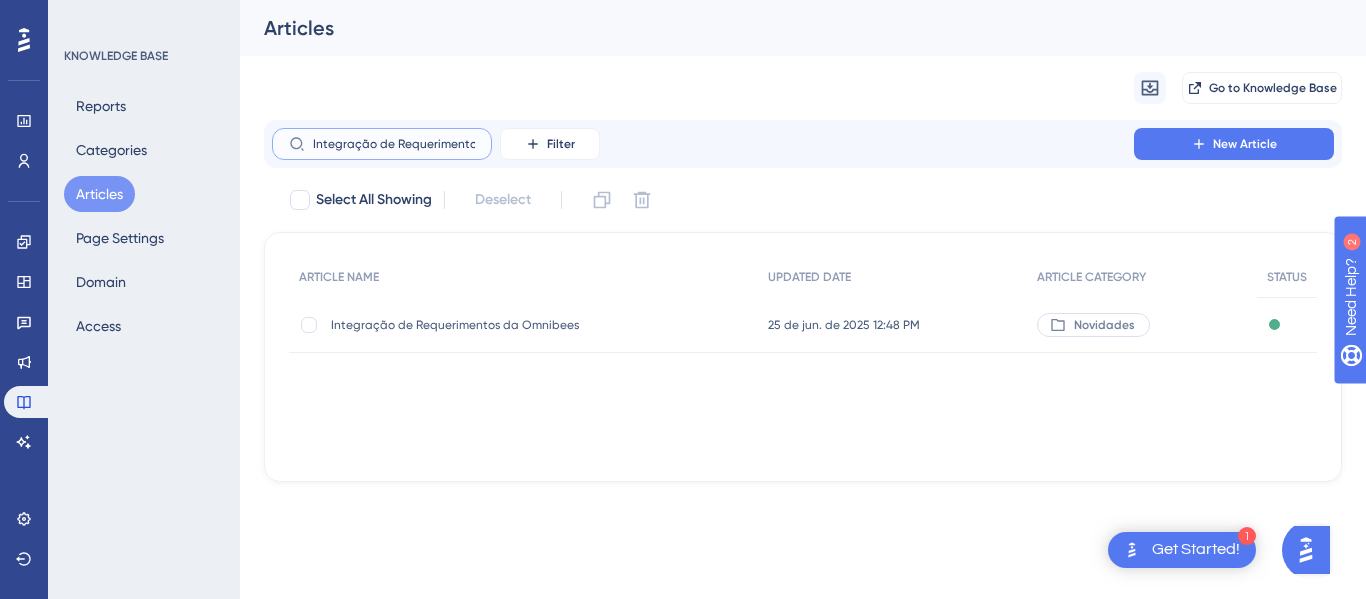 scroll, scrollTop: 0, scrollLeft: 79, axis: horizontal 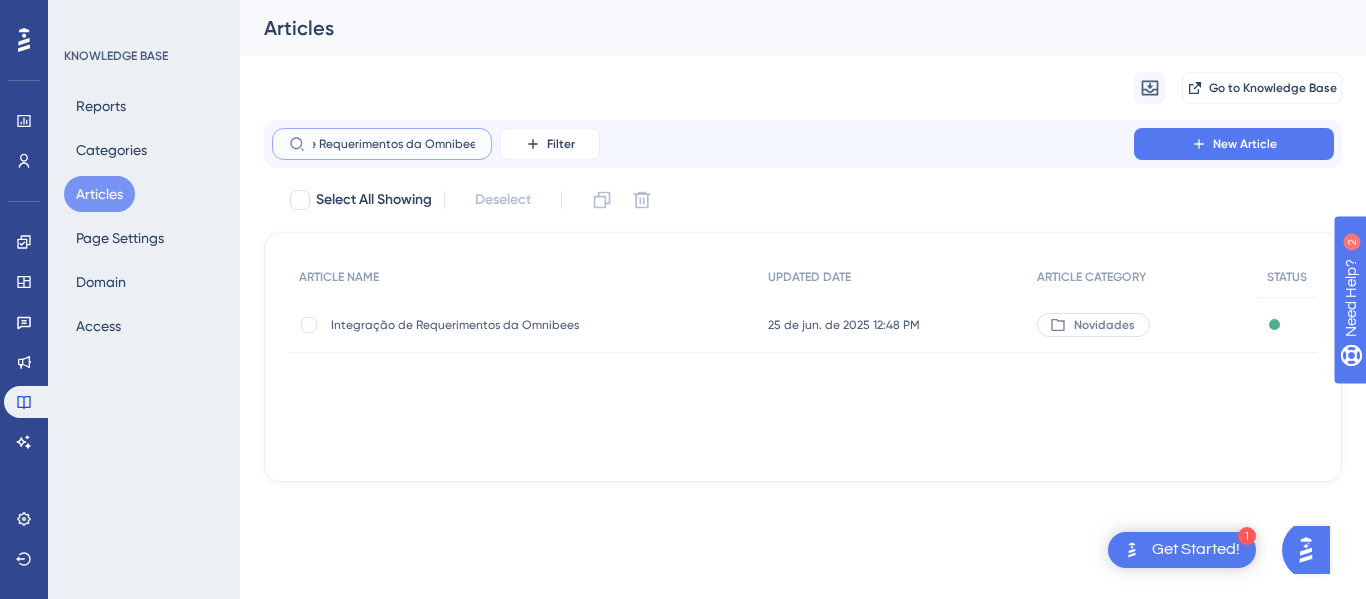 type on "Integração de Requerimentos da Omnibees" 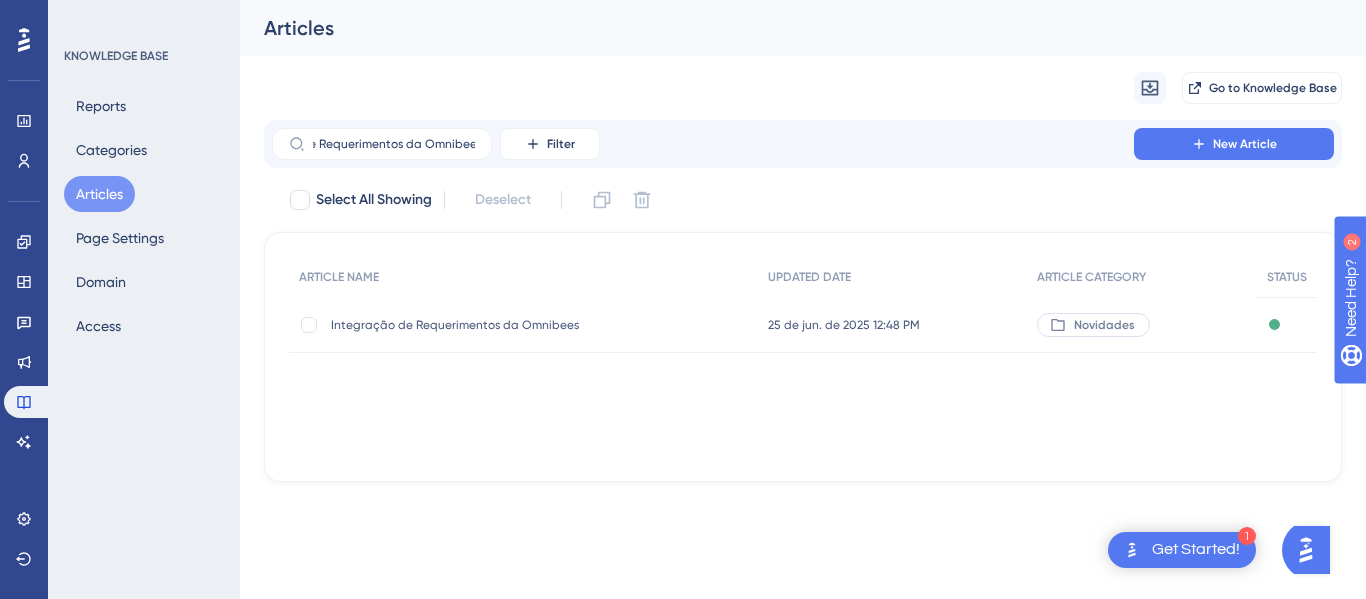 click on "Integração de Requerimentos da Omnibees" at bounding box center (491, 325) 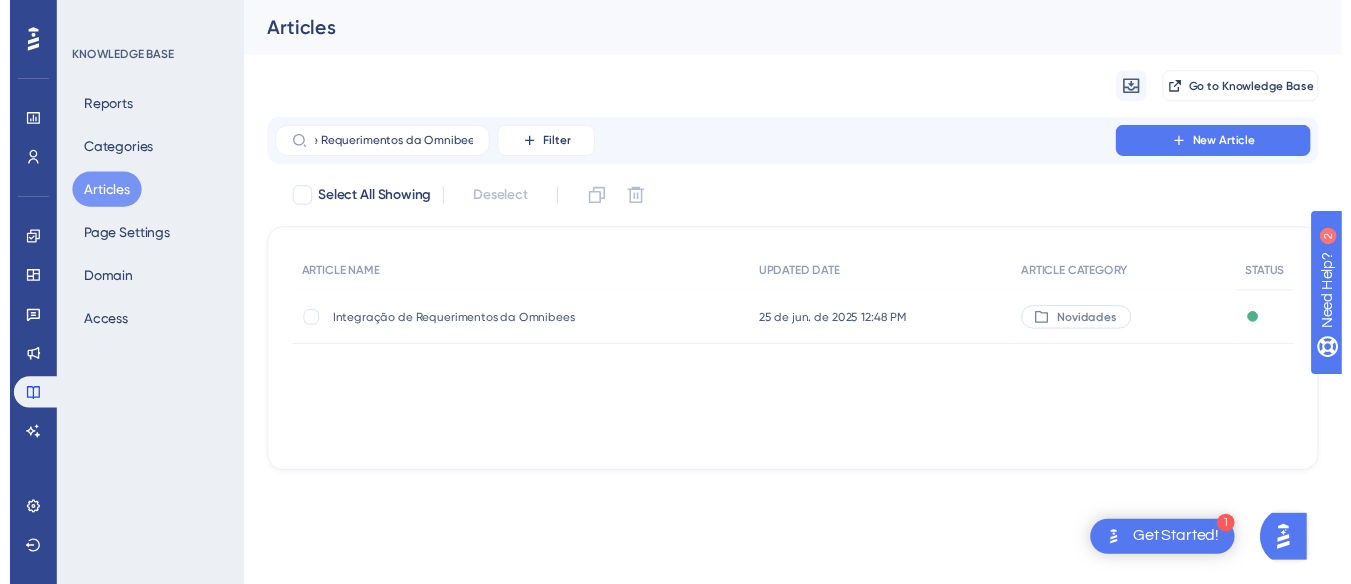 scroll, scrollTop: 0, scrollLeft: 0, axis: both 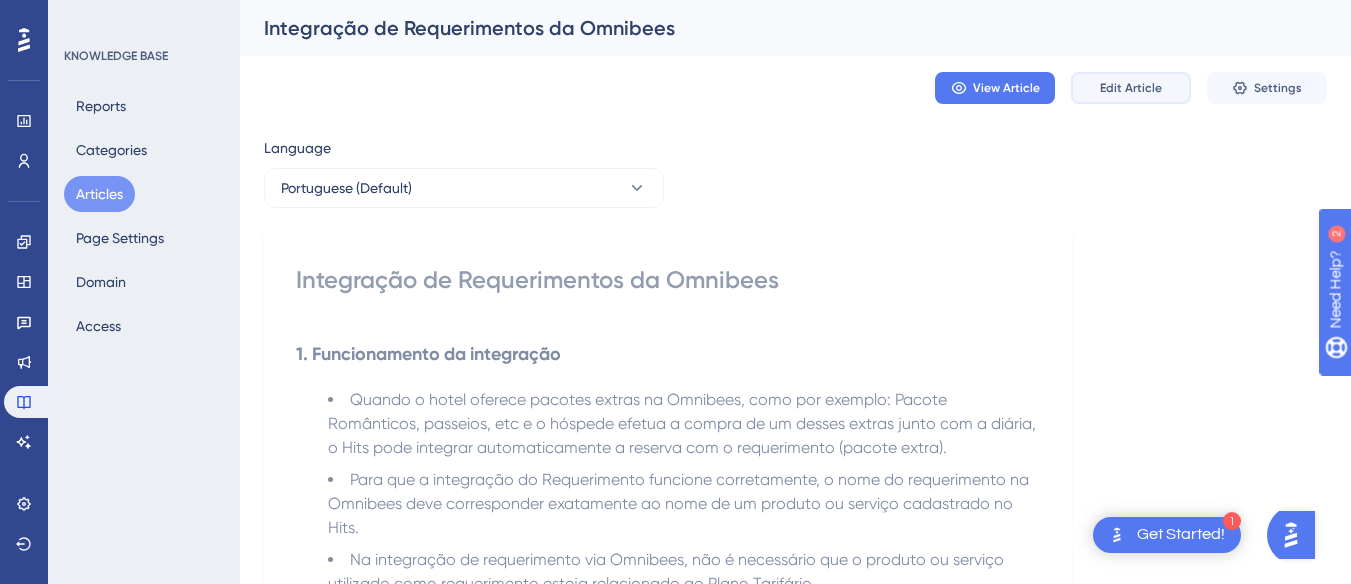 click on "Edit Article" at bounding box center [1131, 88] 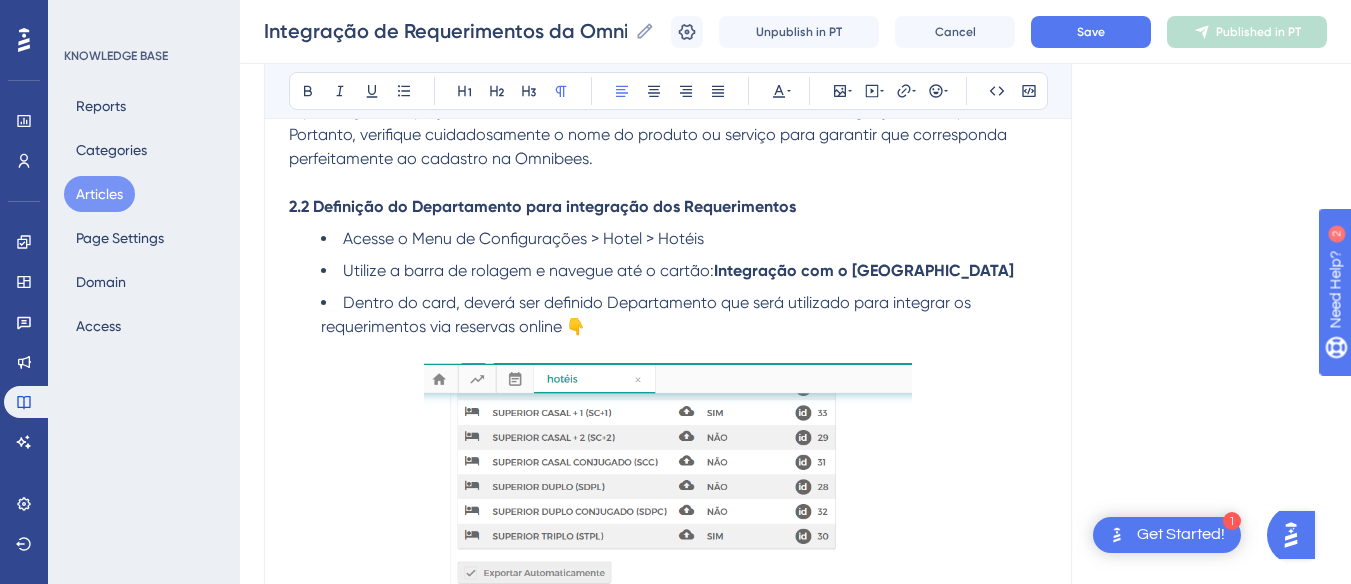scroll, scrollTop: 963, scrollLeft: 0, axis: vertical 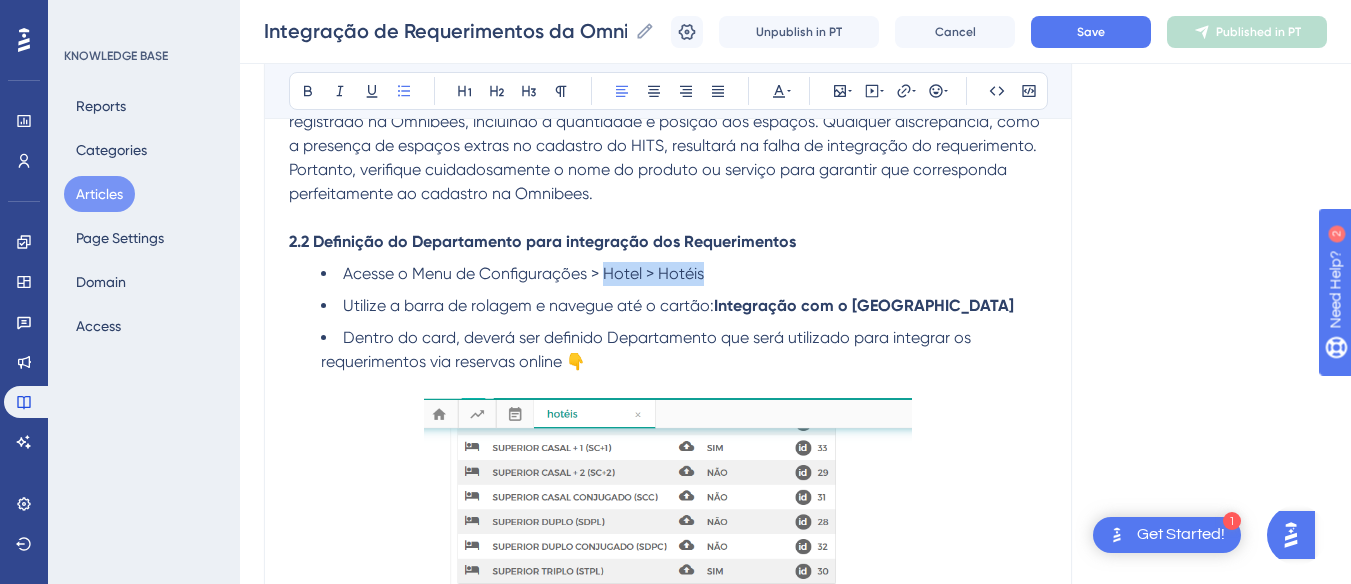 drag, startPoint x: 605, startPoint y: 271, endPoint x: 703, endPoint y: 275, distance: 98.0816 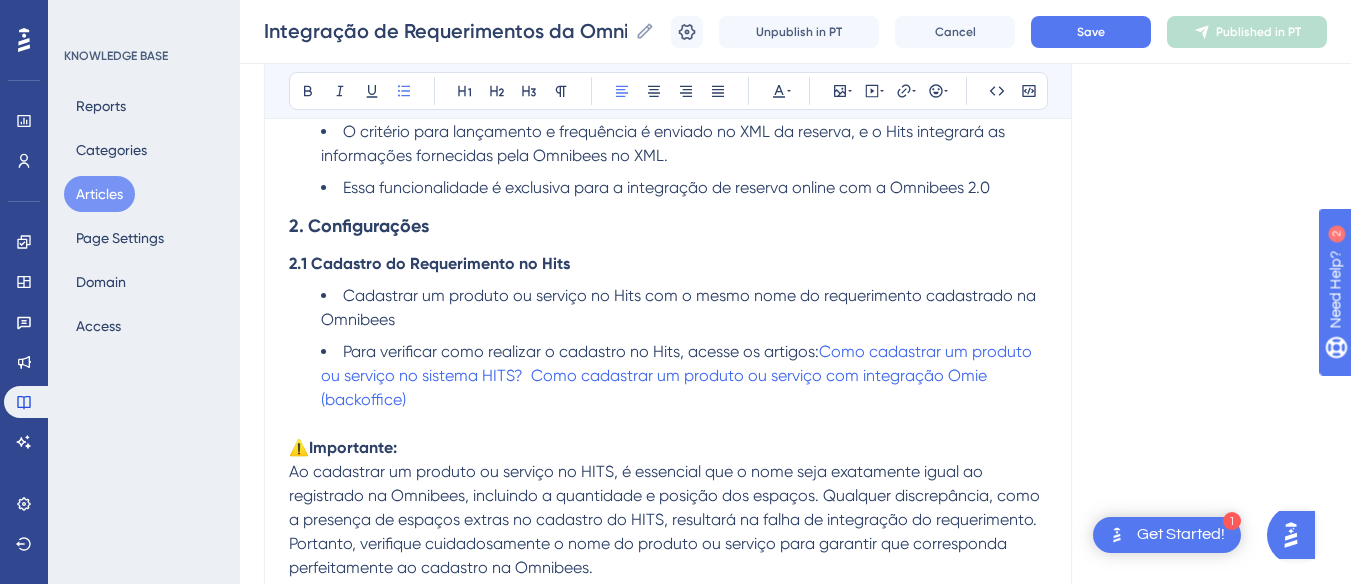 scroll, scrollTop: 363, scrollLeft: 0, axis: vertical 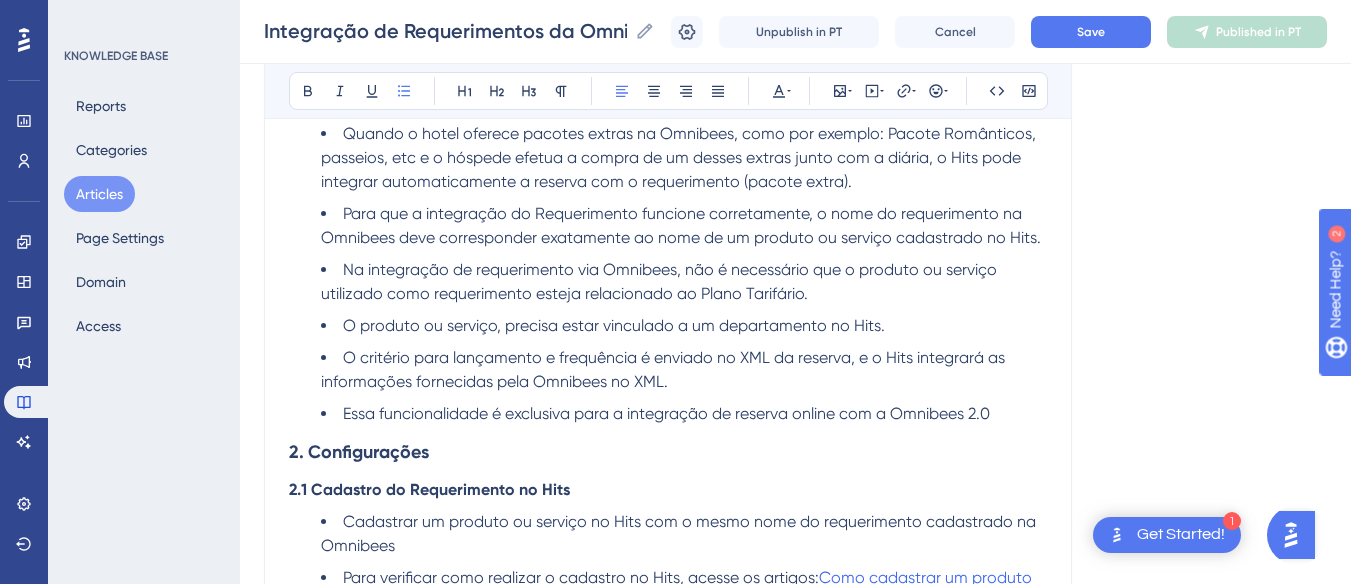 click on "O produto ou serviço, precisa estar vinculado a um departamento no Hits." at bounding box center [614, 325] 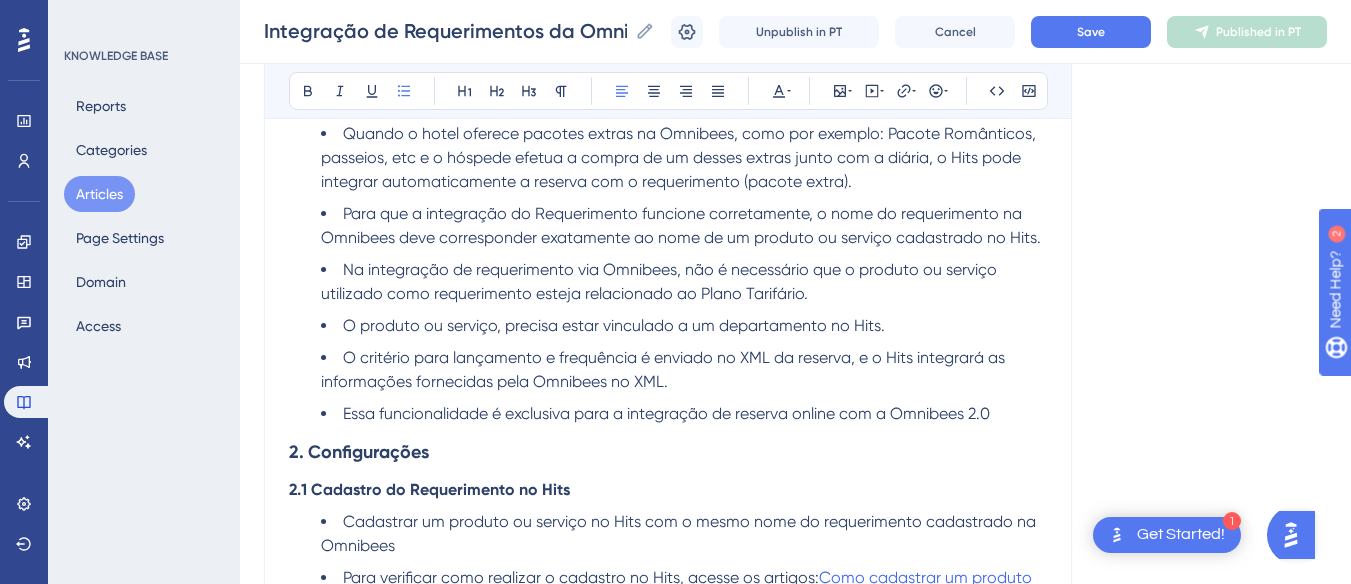 type 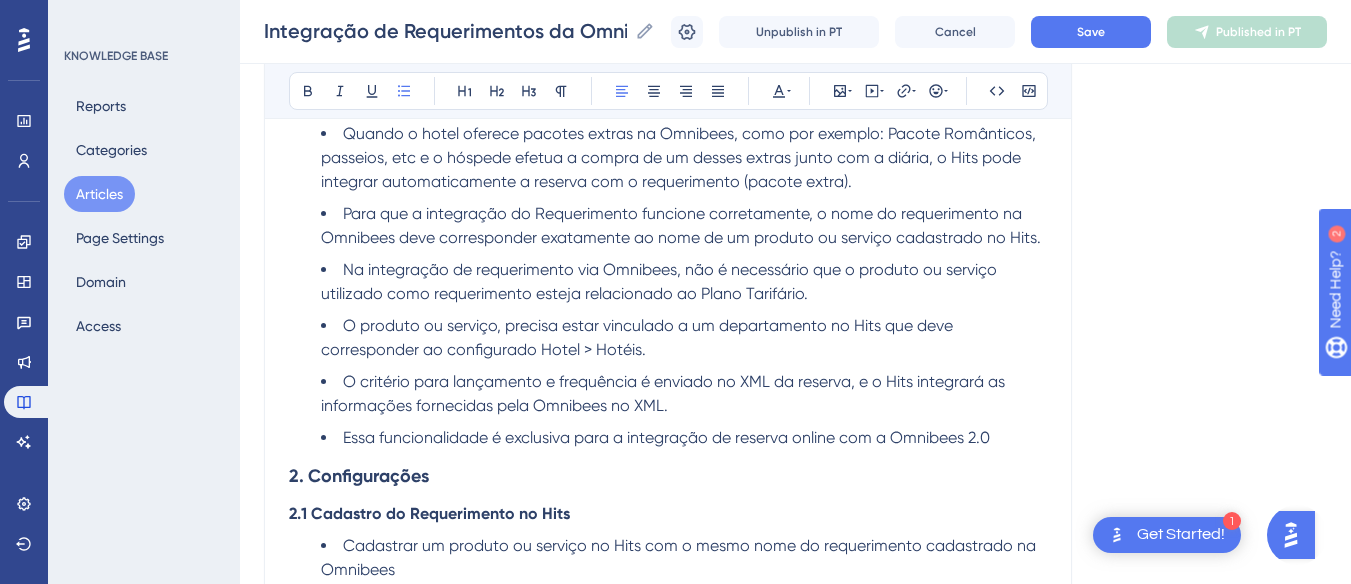 click on "O produto ou serviço, precisa estar vinculado a um departamento no Hits que deve corresponder ao configurado Hotel > Hotéis." at bounding box center (639, 337) 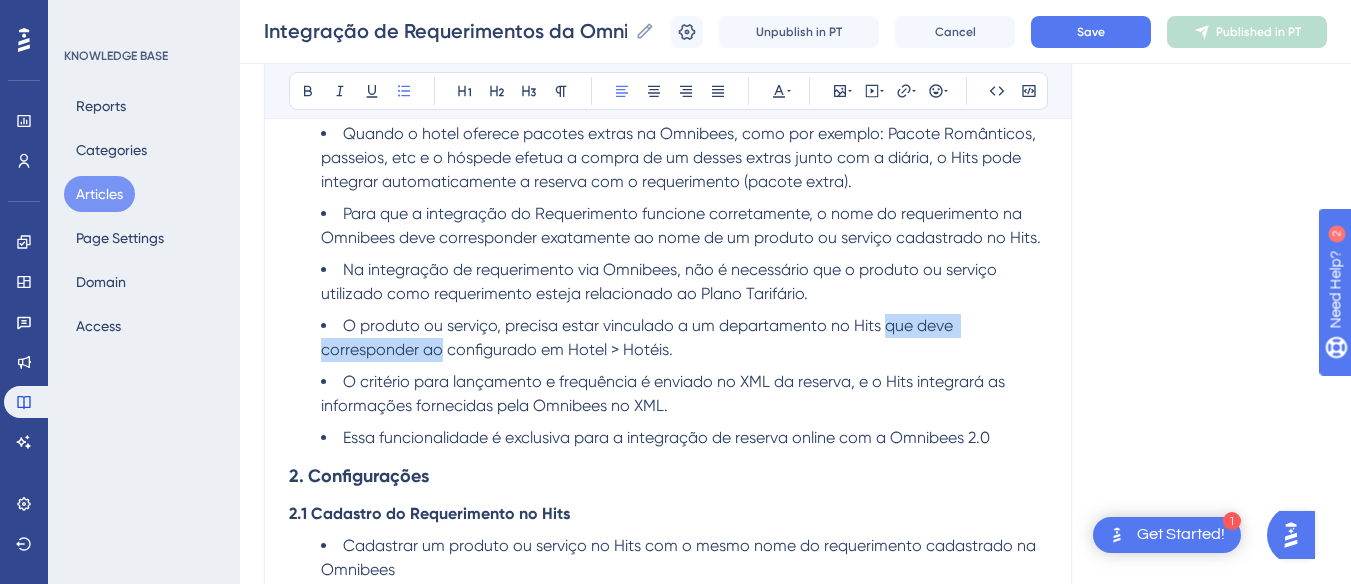 drag, startPoint x: 440, startPoint y: 350, endPoint x: 883, endPoint y: 322, distance: 443.884 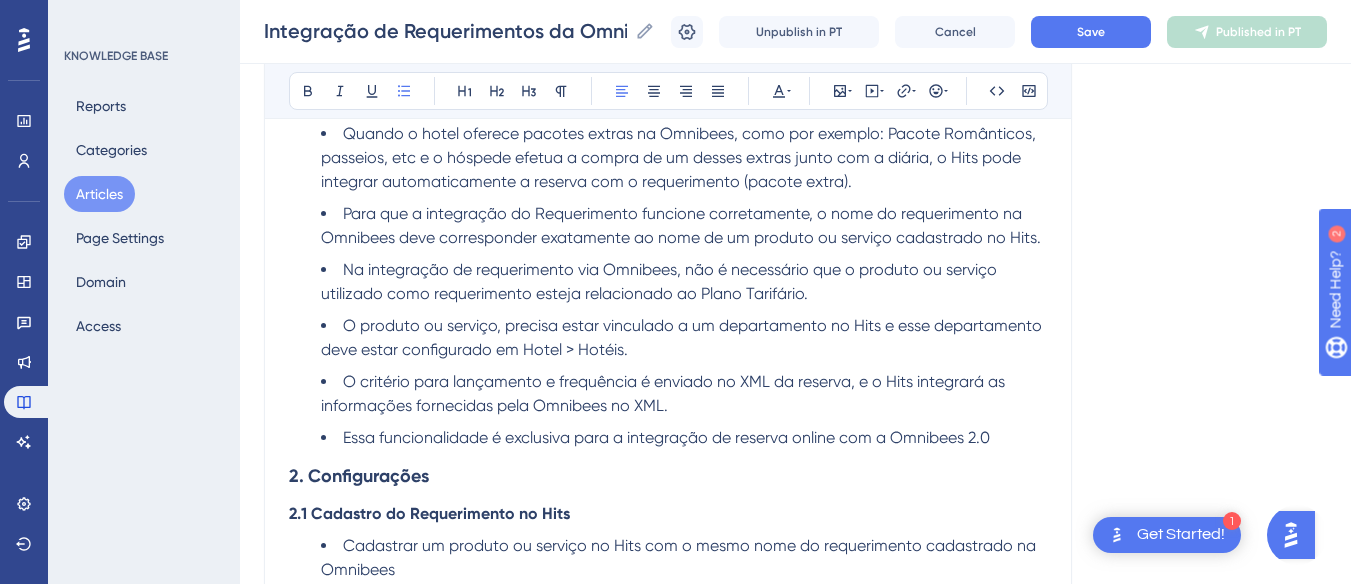 click on "O produto ou serviço, precisa estar vinculado a um departamento no Hits e esse departamento deve estar configurado em Hotel > Hotéis." at bounding box center (683, 337) 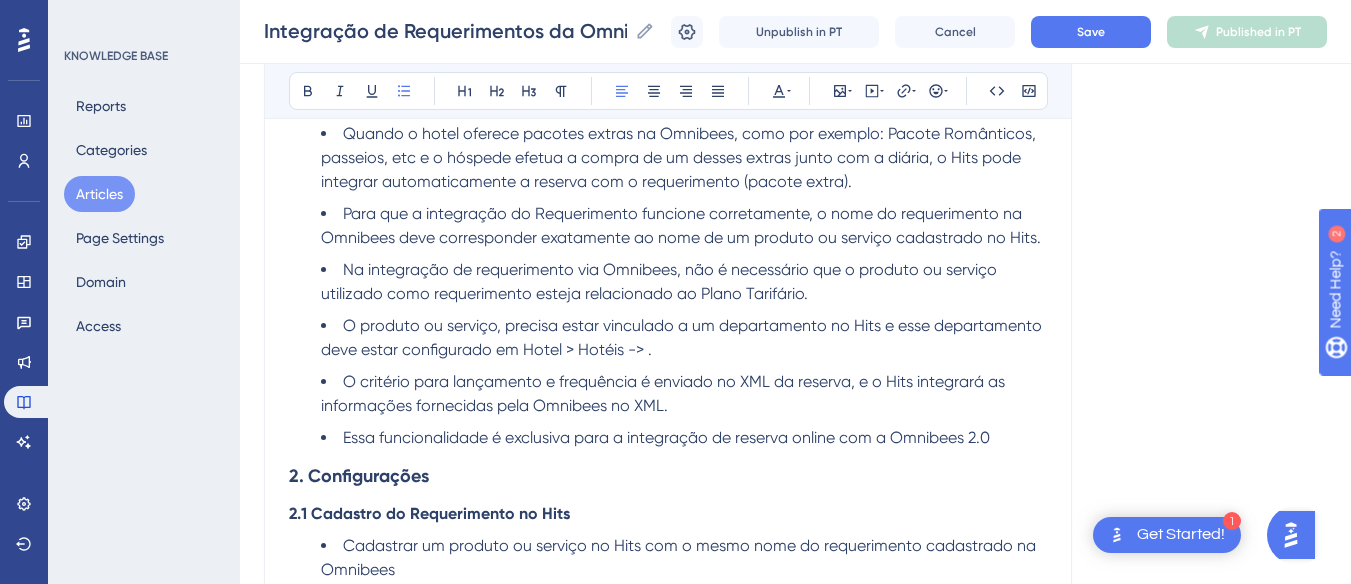 click on "O produto ou serviço, precisa estar vinculado a um departamento no Hits e esse departamento deve estar configurado em Hotel > Hotéis -> ." at bounding box center [683, 337] 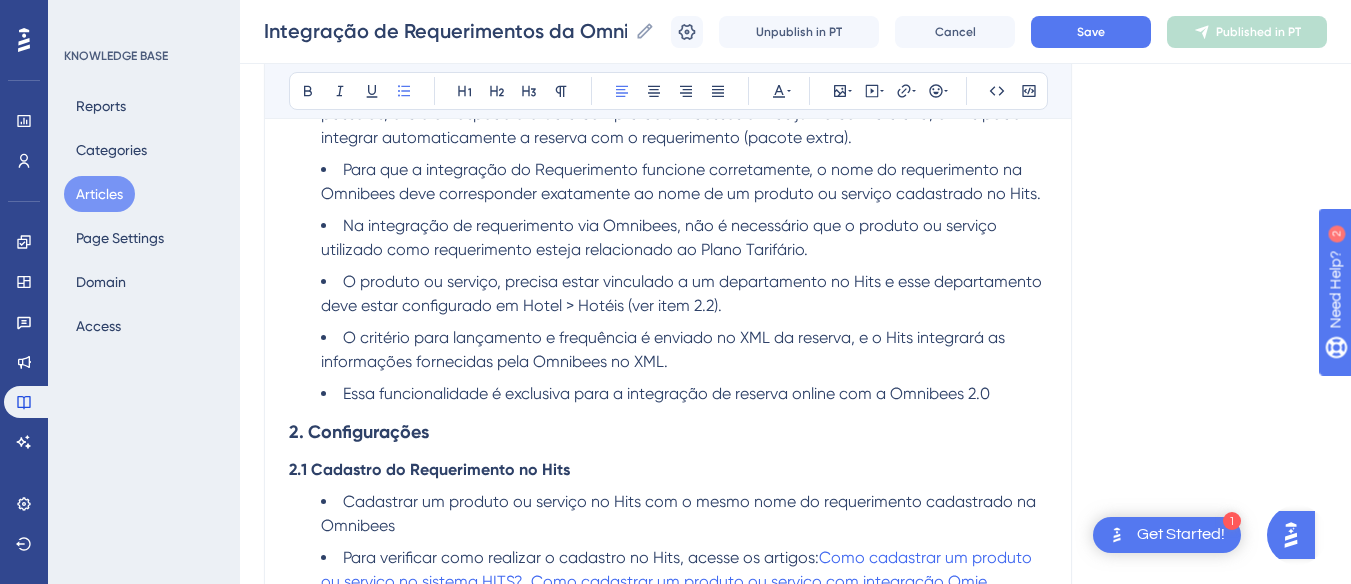 scroll, scrollTop: 363, scrollLeft: 0, axis: vertical 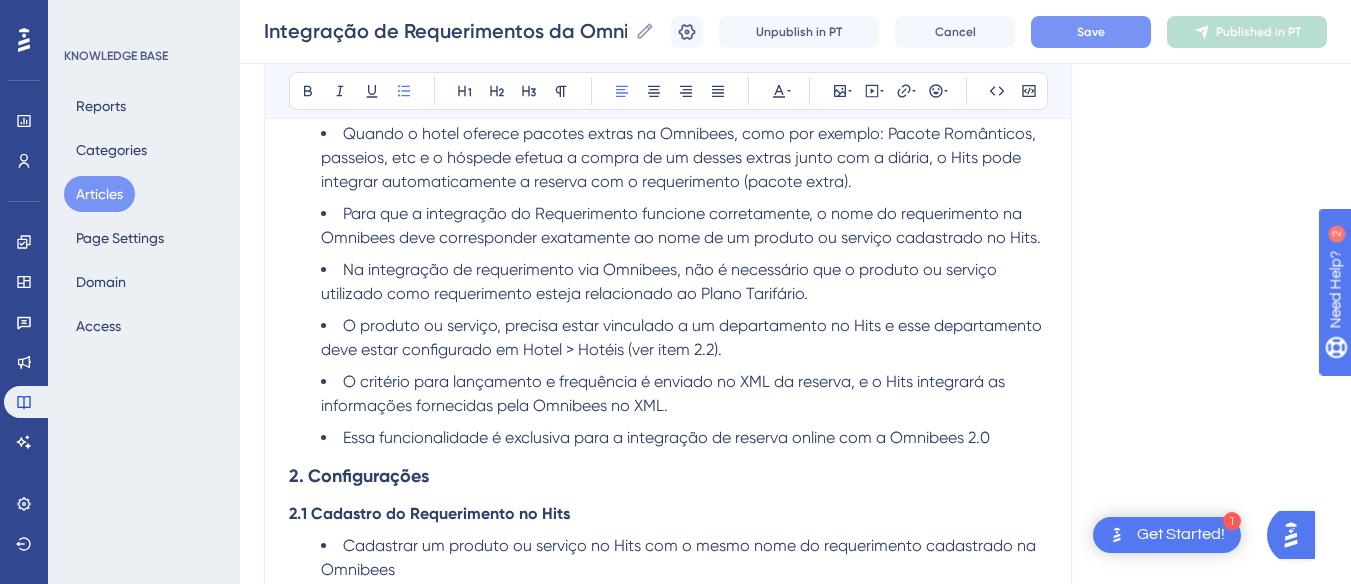 click on "Save" at bounding box center (1091, 32) 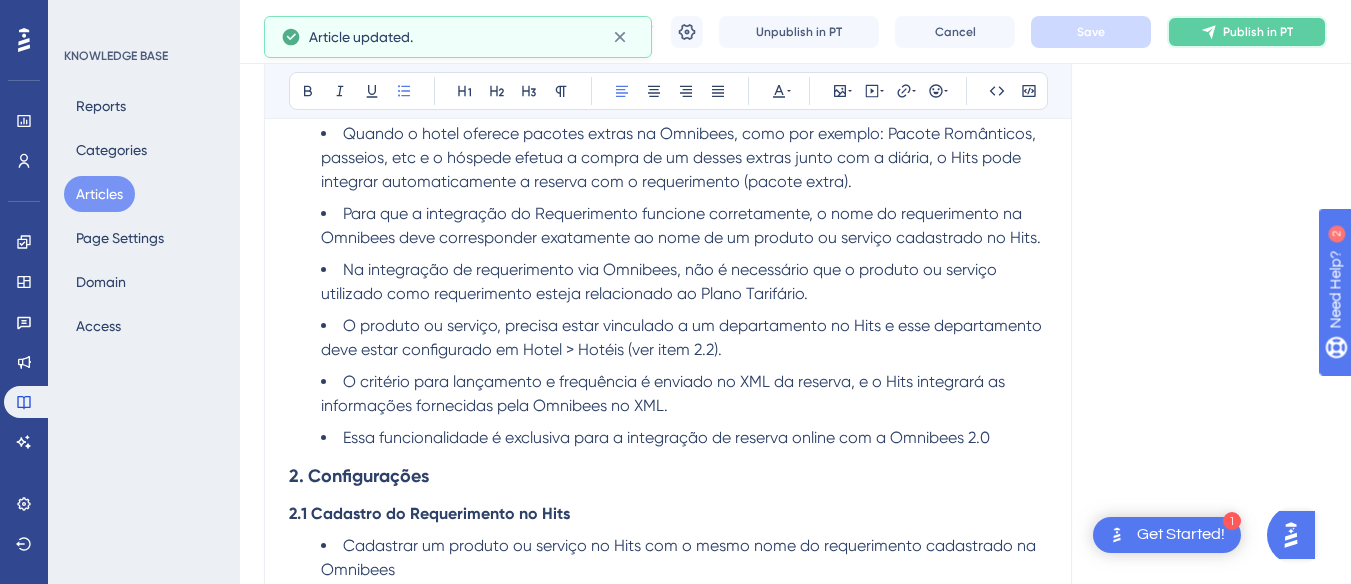 click on "Publish in PT" at bounding box center [1258, 32] 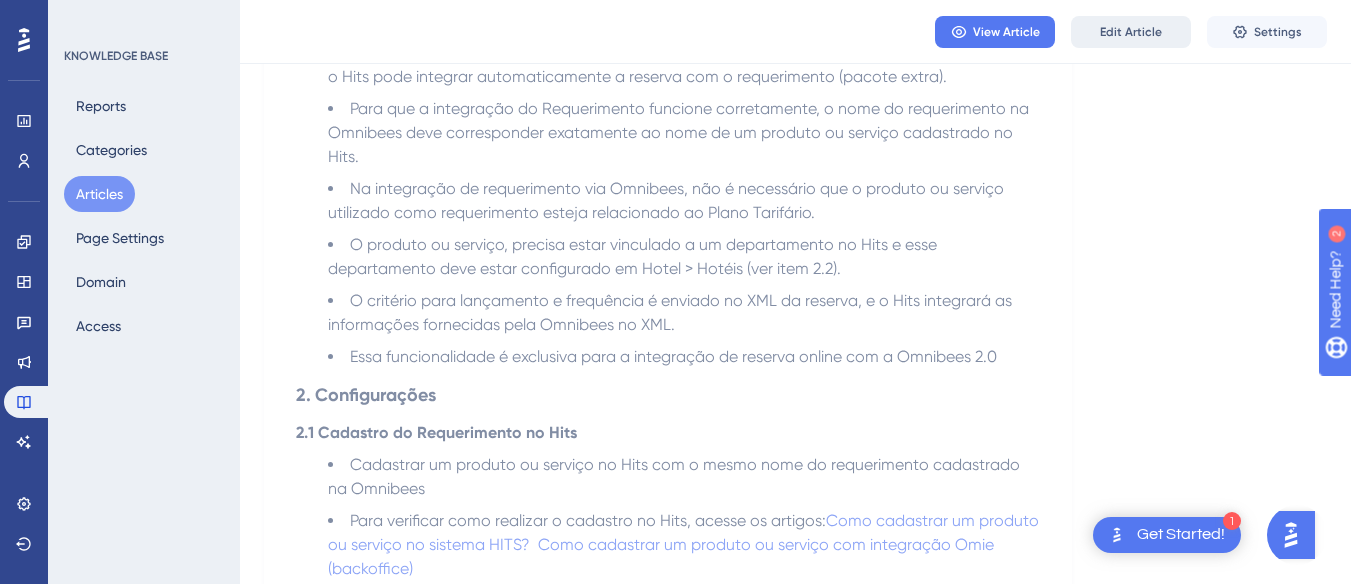 click on "Edit Article" at bounding box center [1131, 32] 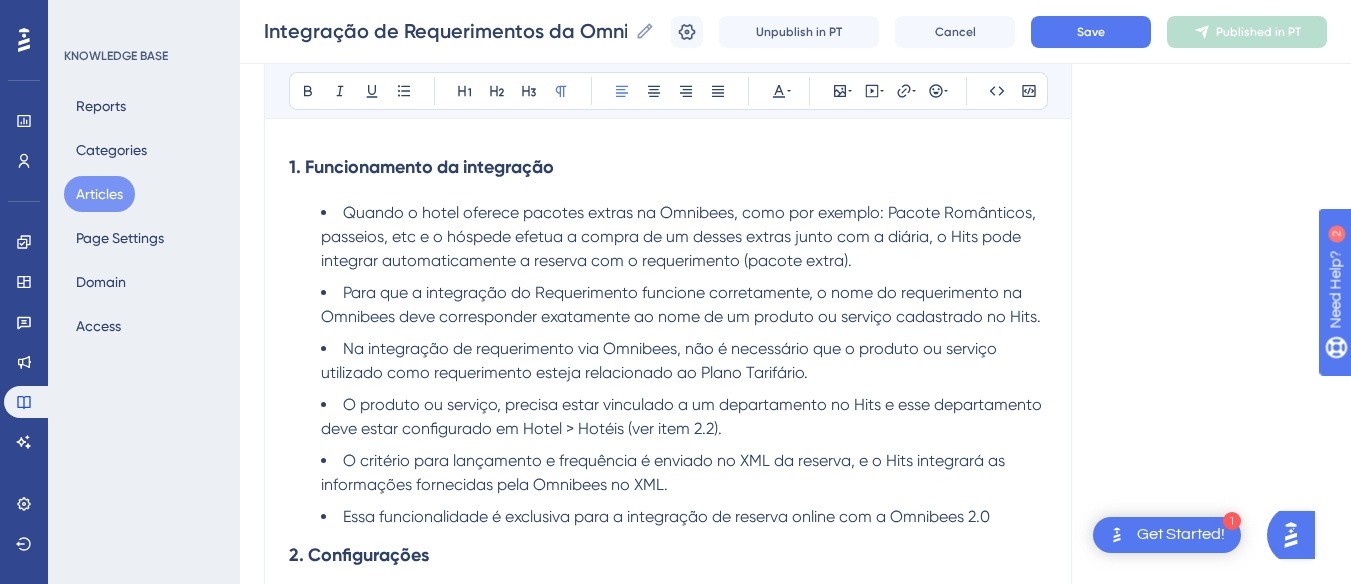 scroll, scrollTop: 279, scrollLeft: 0, axis: vertical 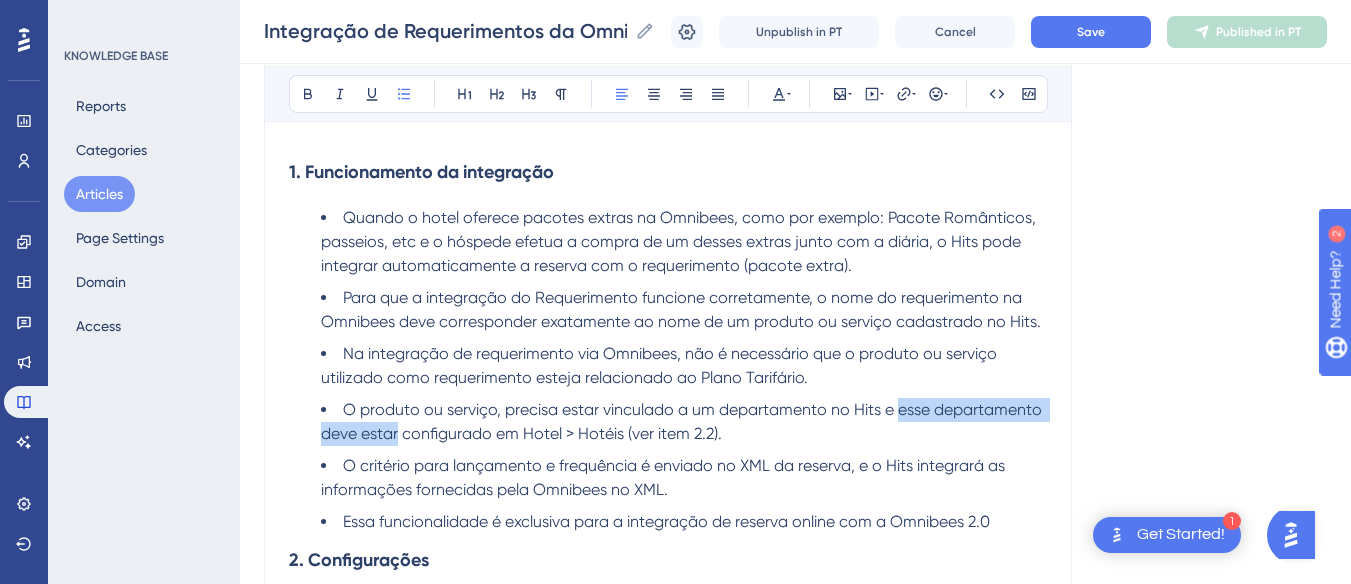drag, startPoint x: 895, startPoint y: 413, endPoint x: 396, endPoint y: 433, distance: 499.40063 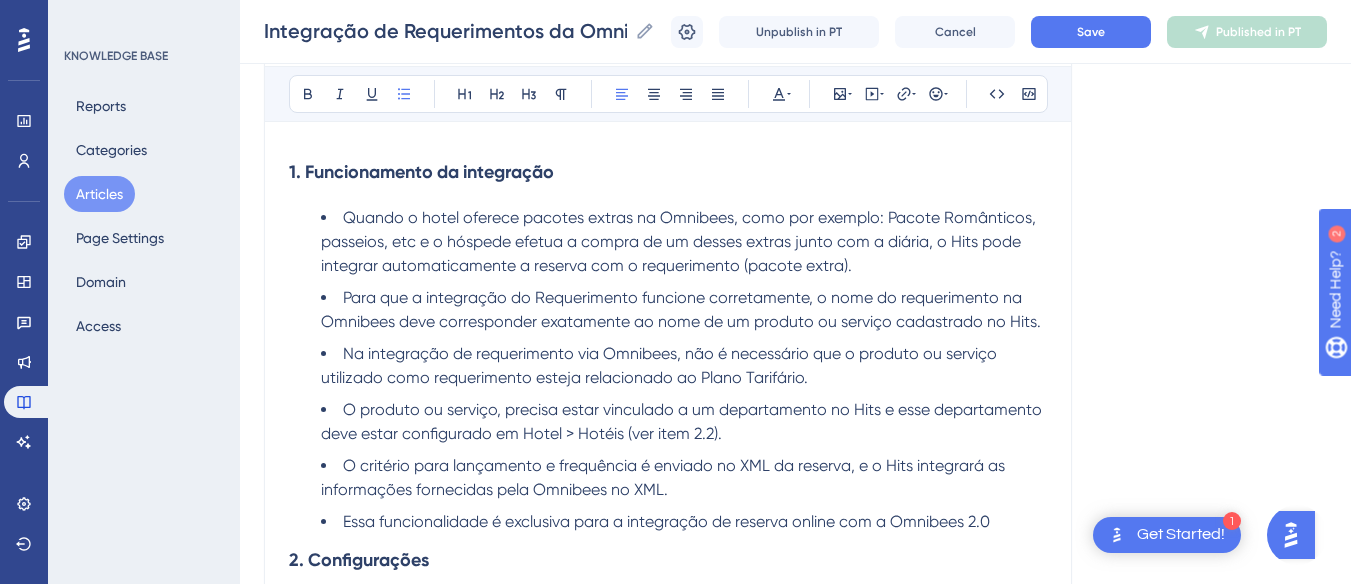 click on "O produto ou serviço, precisa estar vinculado a um departamento no Hits e esse departamento deve estar configurado em Hotel > Hotéis (ver item 2.2)." at bounding box center [683, 421] 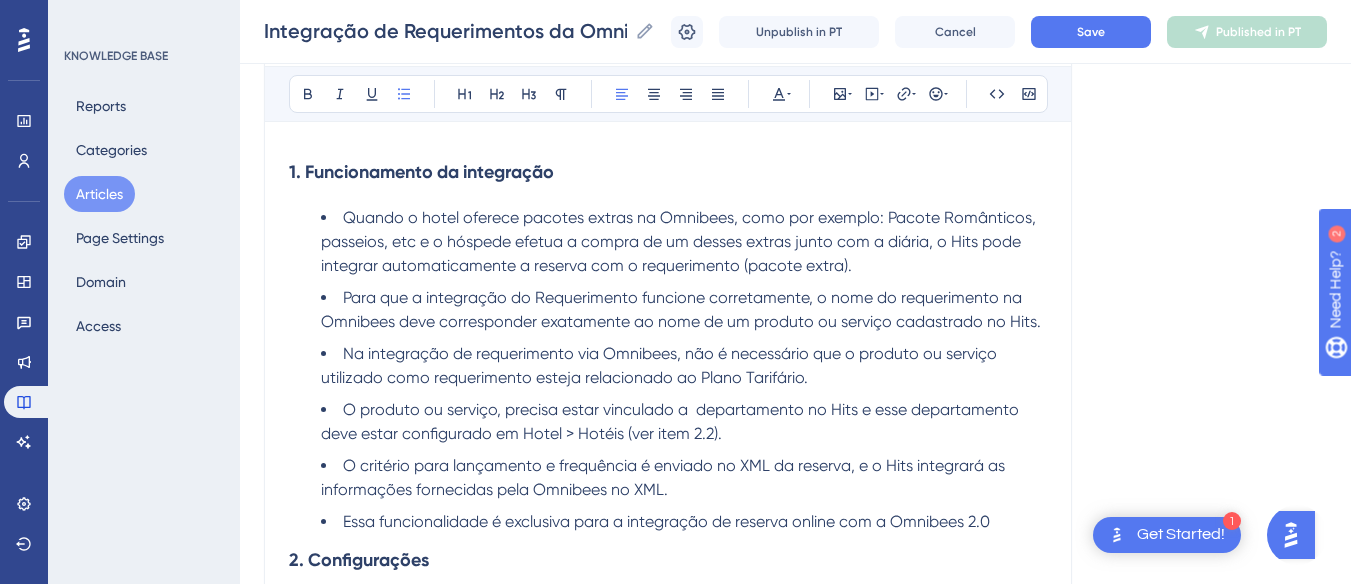type 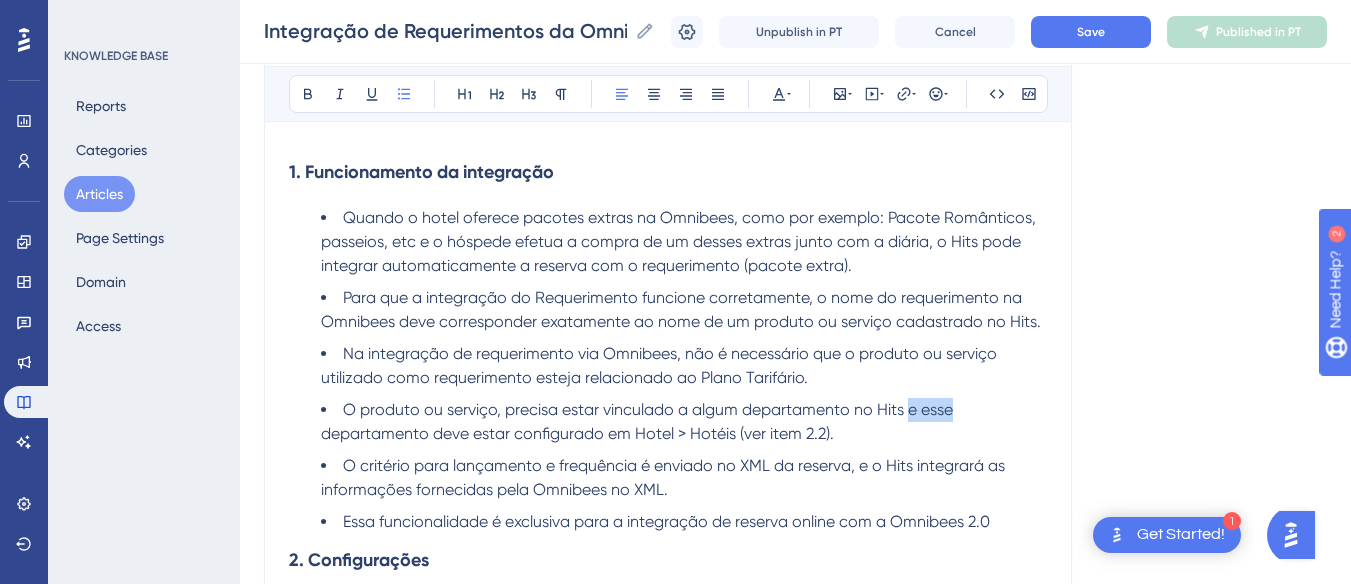 drag, startPoint x: 907, startPoint y: 410, endPoint x: 951, endPoint y: 411, distance: 44.011364 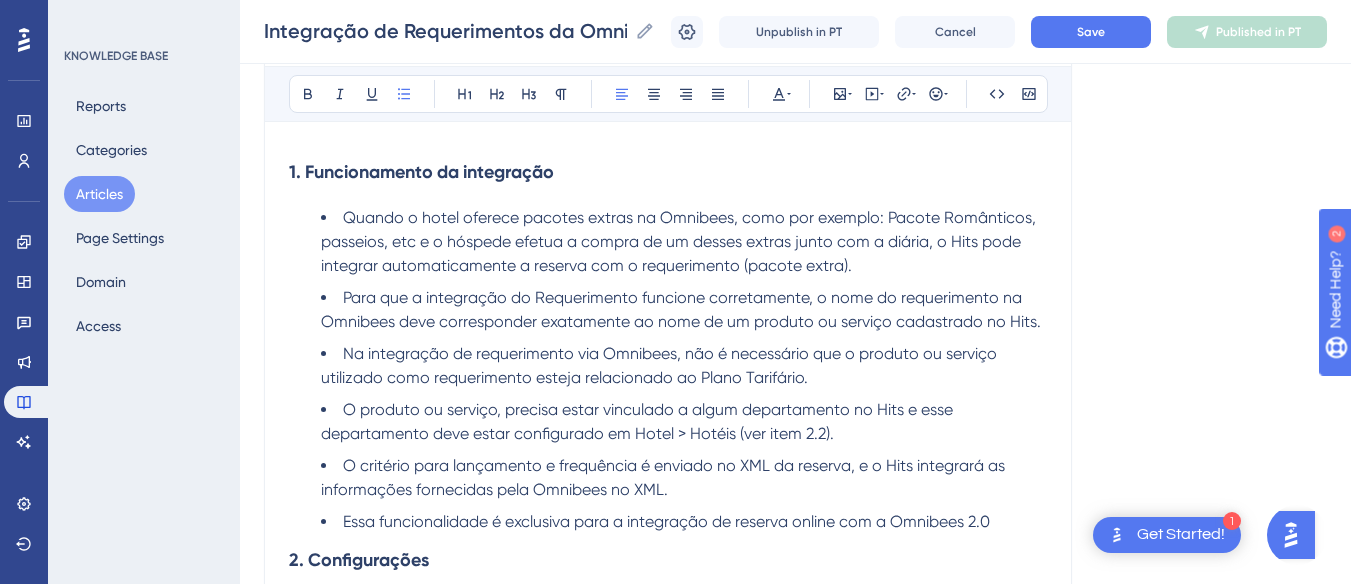 click on "O produto ou serviço, precisa estar vinculado a algum departamento no Hits e esse departamento deve estar configurado em Hotel > Hotéis (ver item 2.2)." at bounding box center [639, 421] 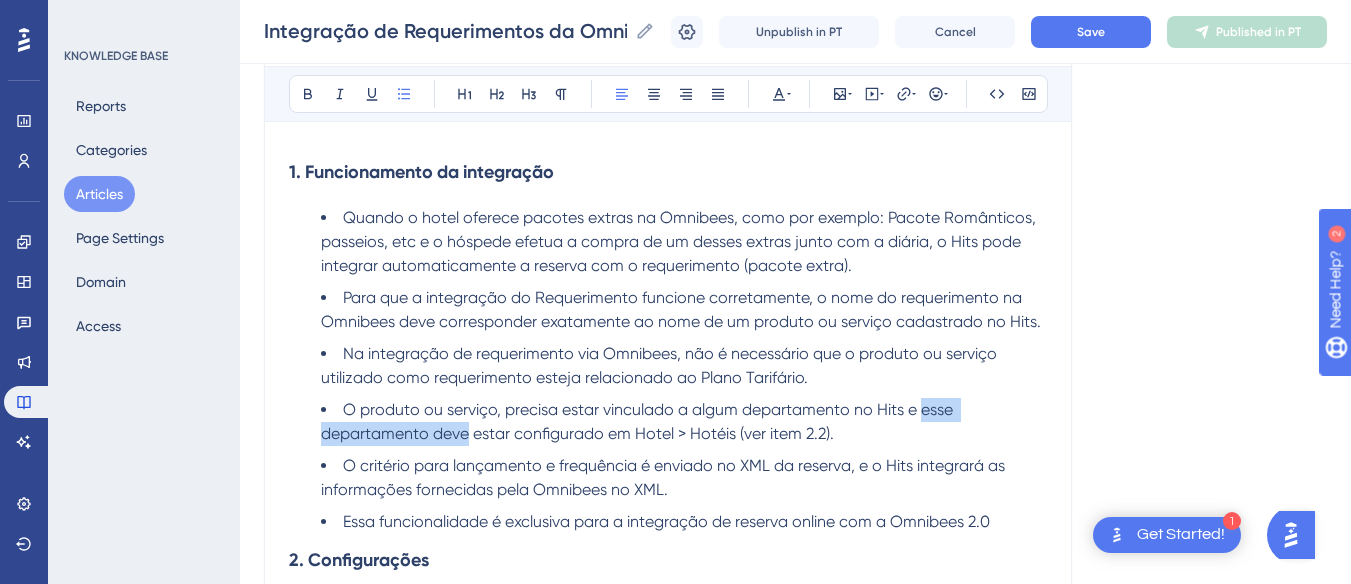 drag, startPoint x: 468, startPoint y: 432, endPoint x: 920, endPoint y: 417, distance: 452.24884 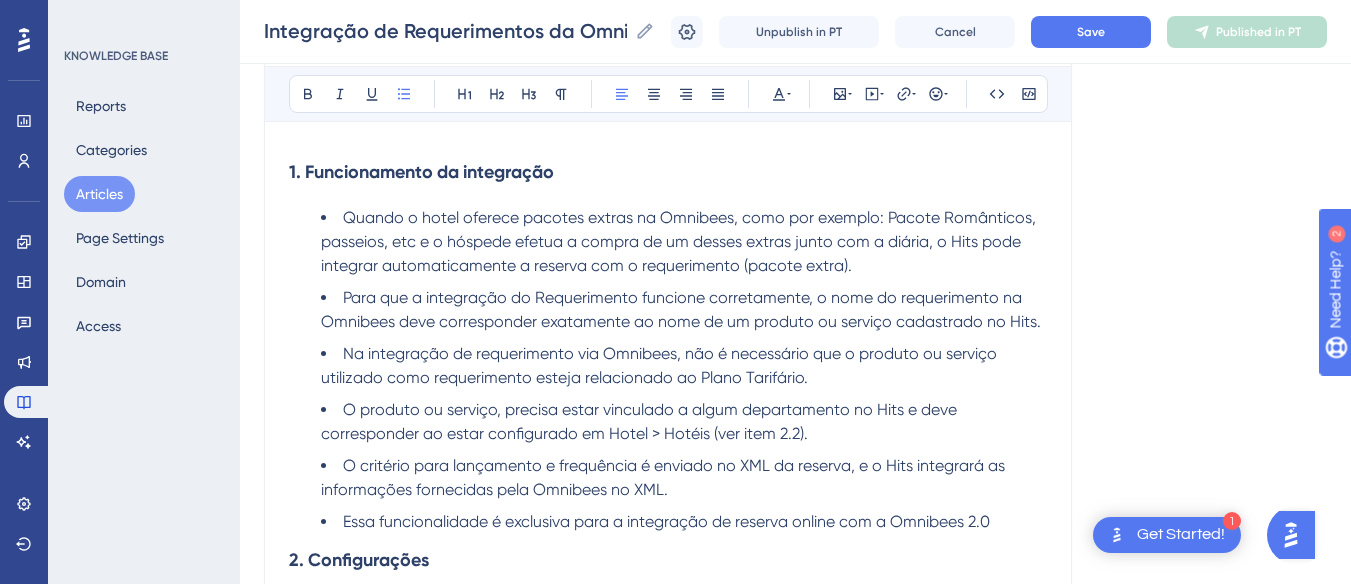 click on "O produto ou serviço, precisa estar vinculado a algum departamento no Hits e deve corresponder ao estar configurado em Hotel > Hotéis (ver item 2.2)." at bounding box center [641, 421] 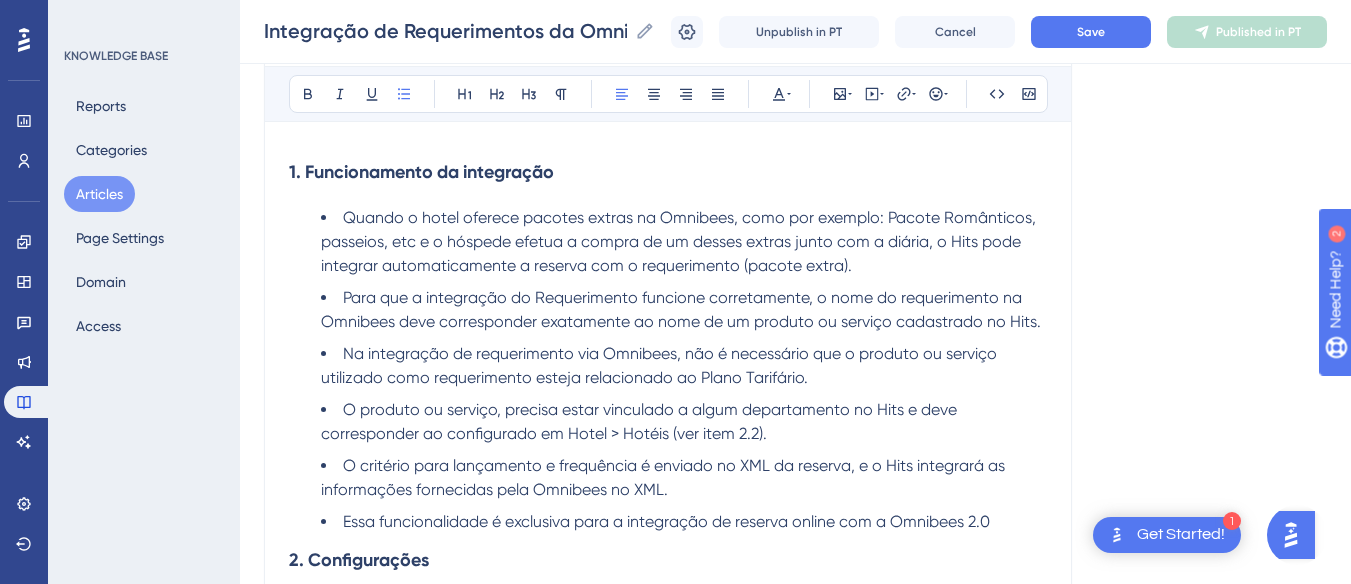 click on "O produto ou serviço, precisa estar vinculado a algum departamento no Hits e deve corresponder ao configurado em Hotel > Hotéis (ver item 2.2)." at bounding box center [641, 421] 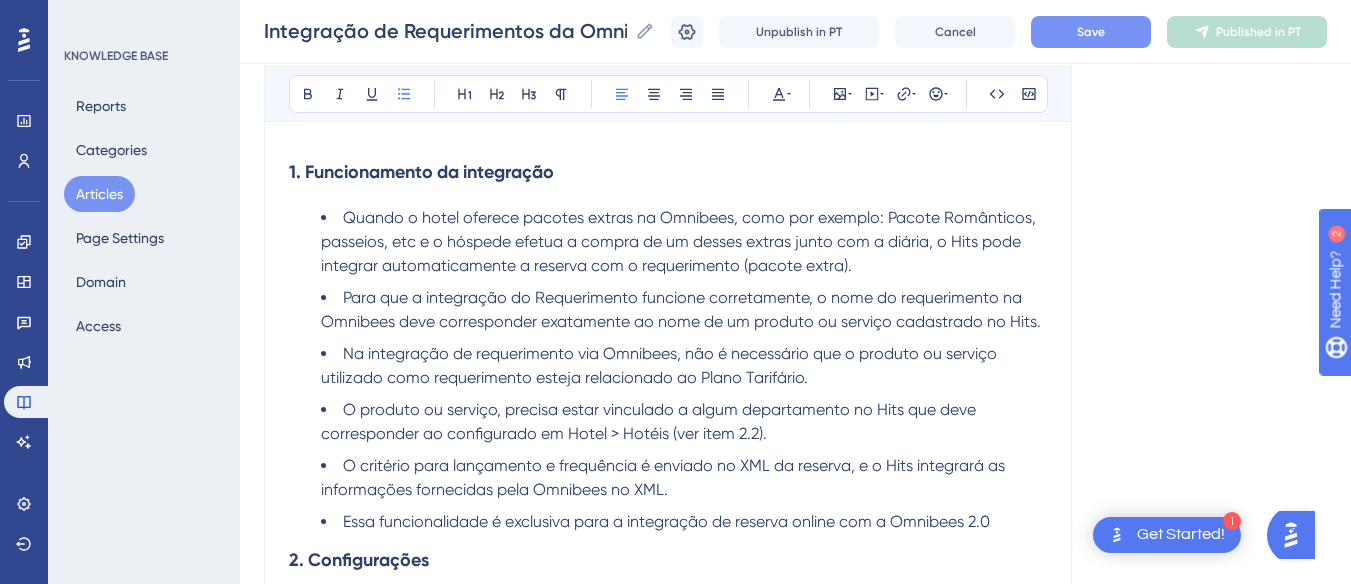click on "Save" at bounding box center [1091, 32] 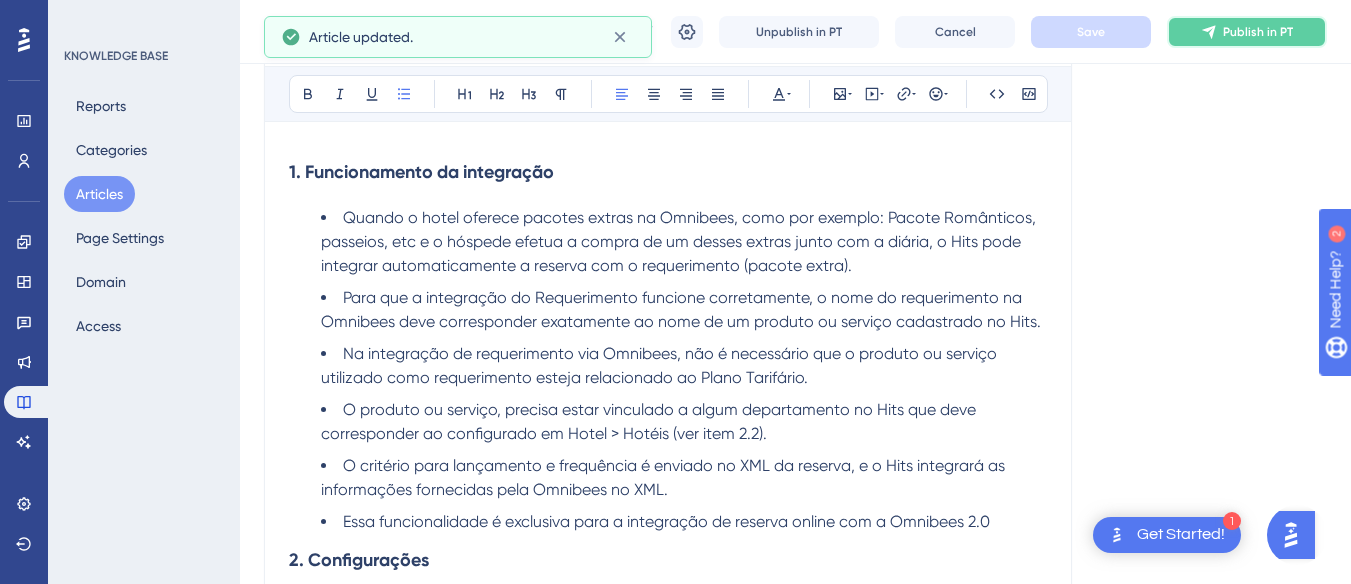 click 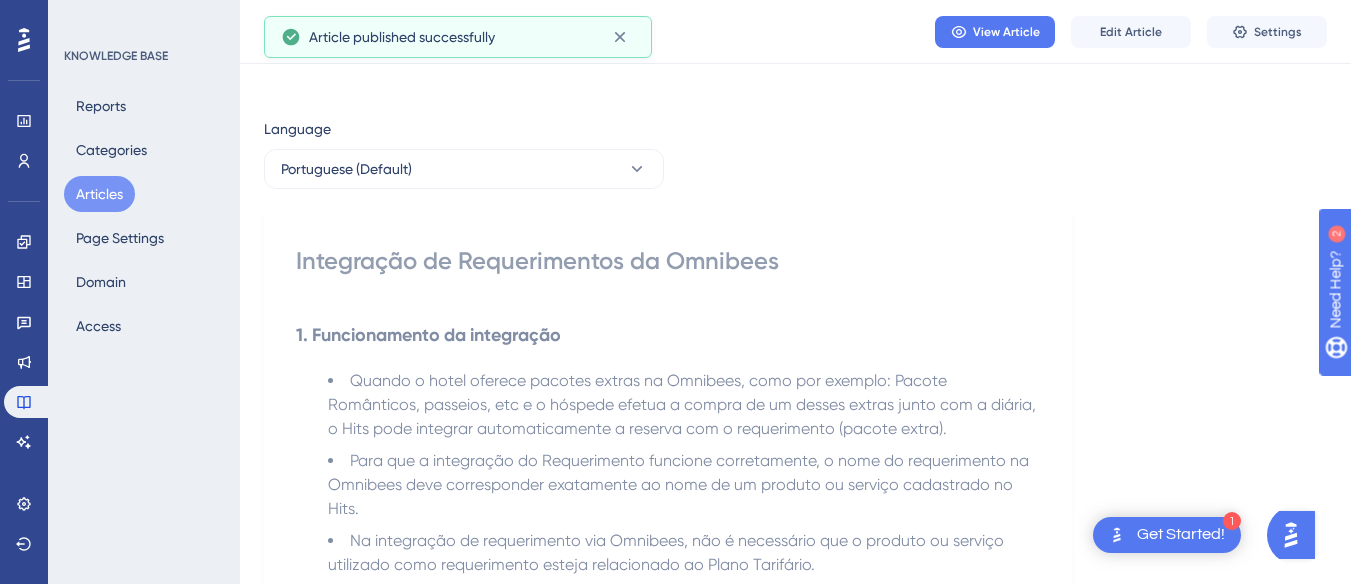 scroll, scrollTop: 0, scrollLeft: 0, axis: both 